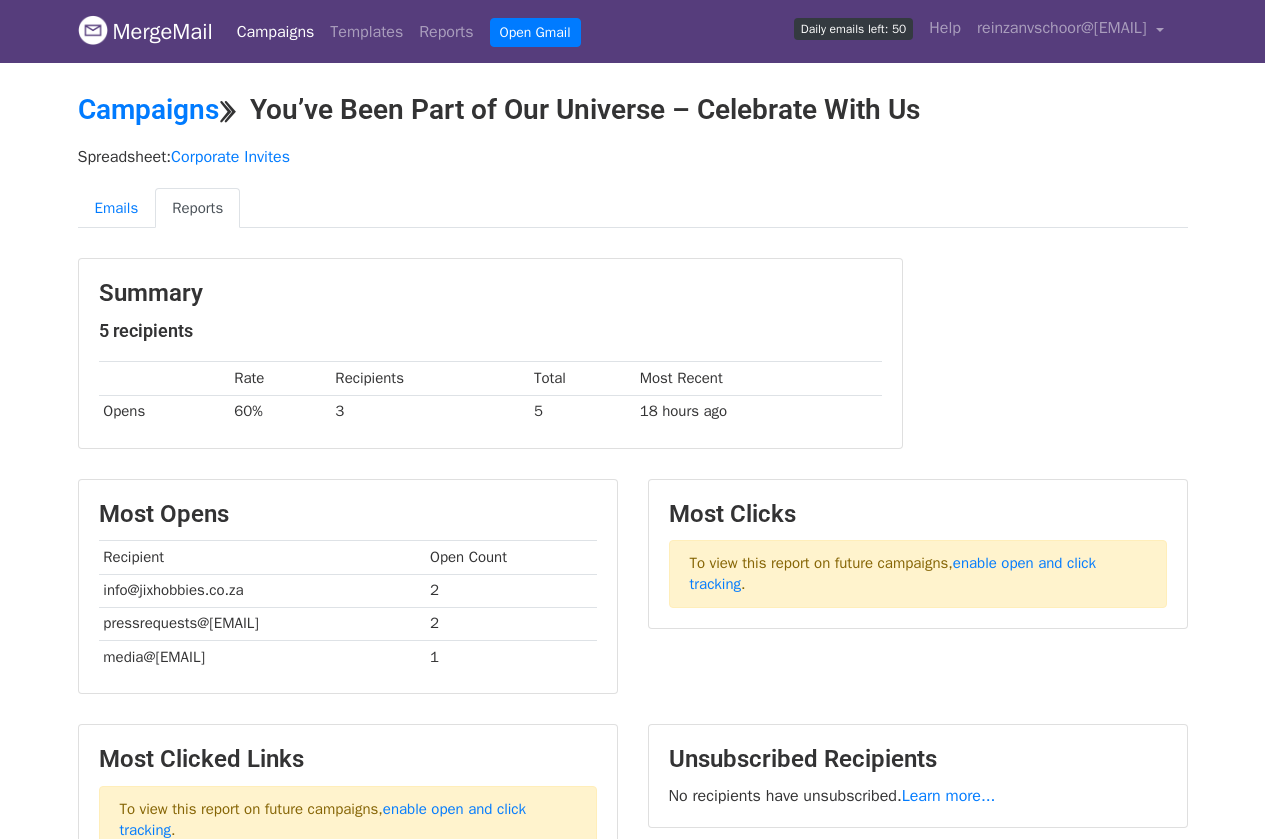 scroll, scrollTop: 100, scrollLeft: 0, axis: vertical 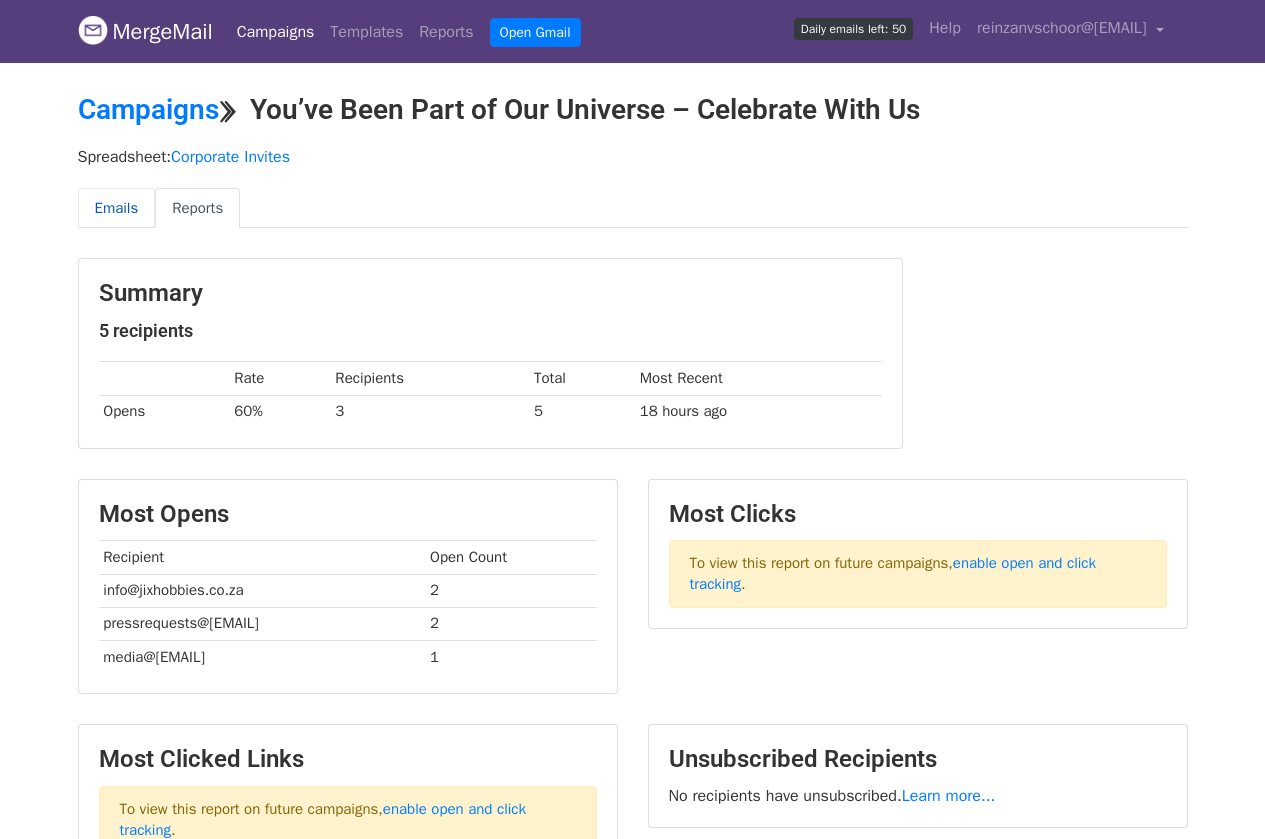 click on "Emails" at bounding box center (117, 208) 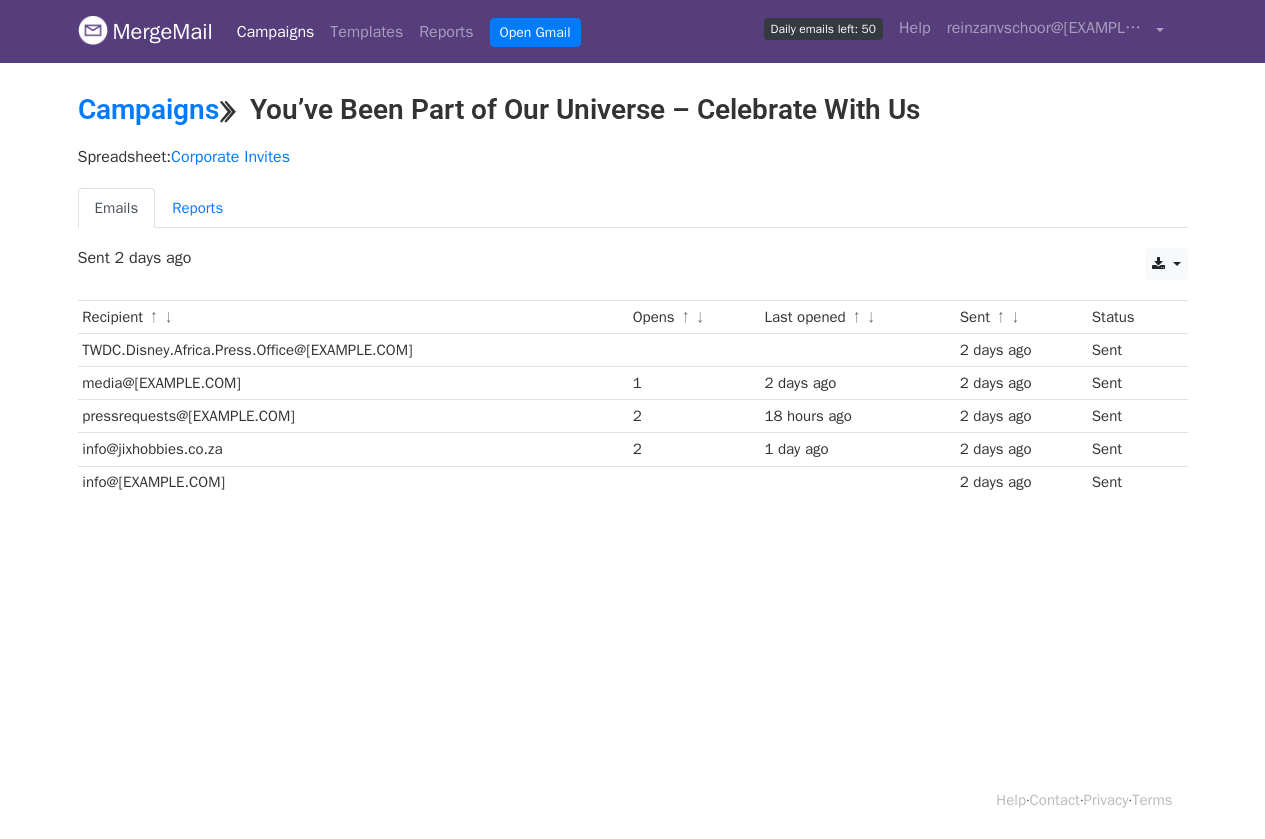 scroll, scrollTop: 0, scrollLeft: 0, axis: both 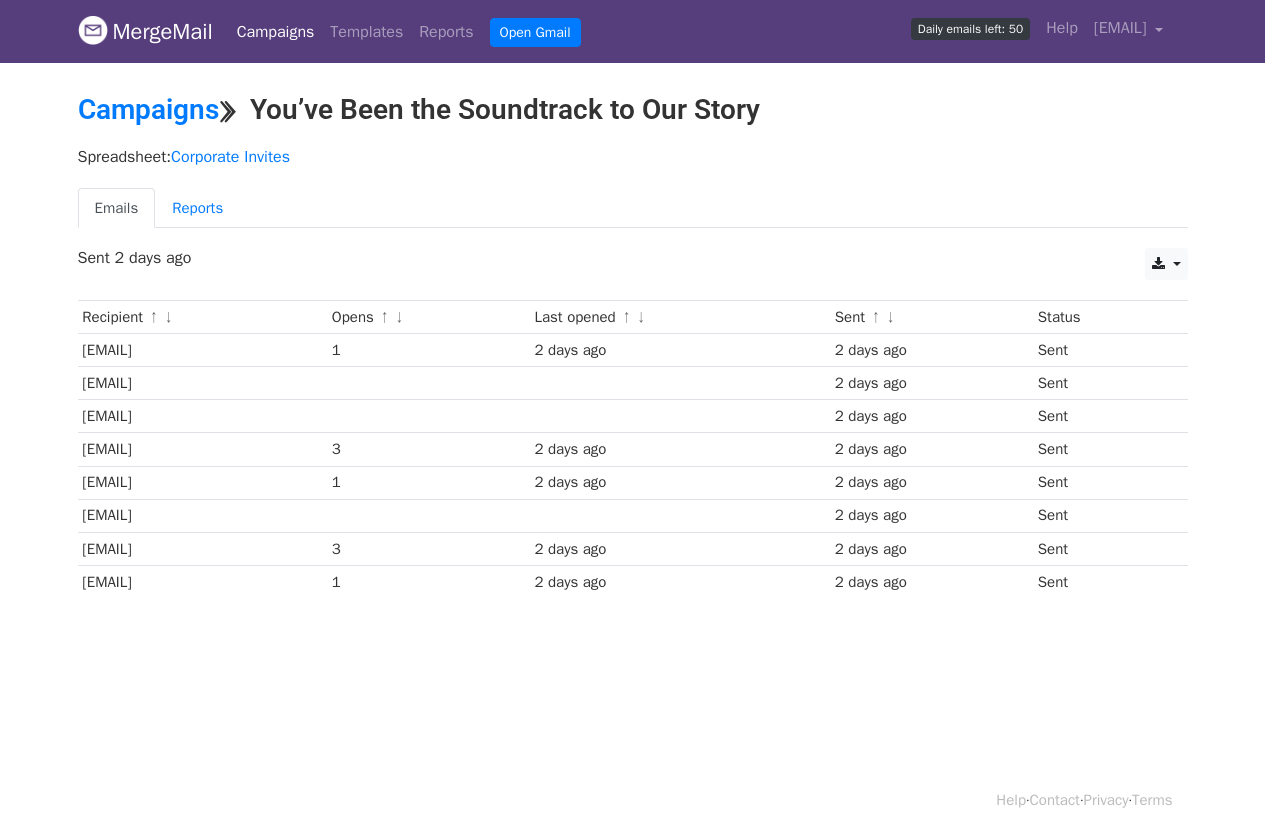 drag, startPoint x: 81, startPoint y: 447, endPoint x: 1104, endPoint y: 441, distance: 1023.0176 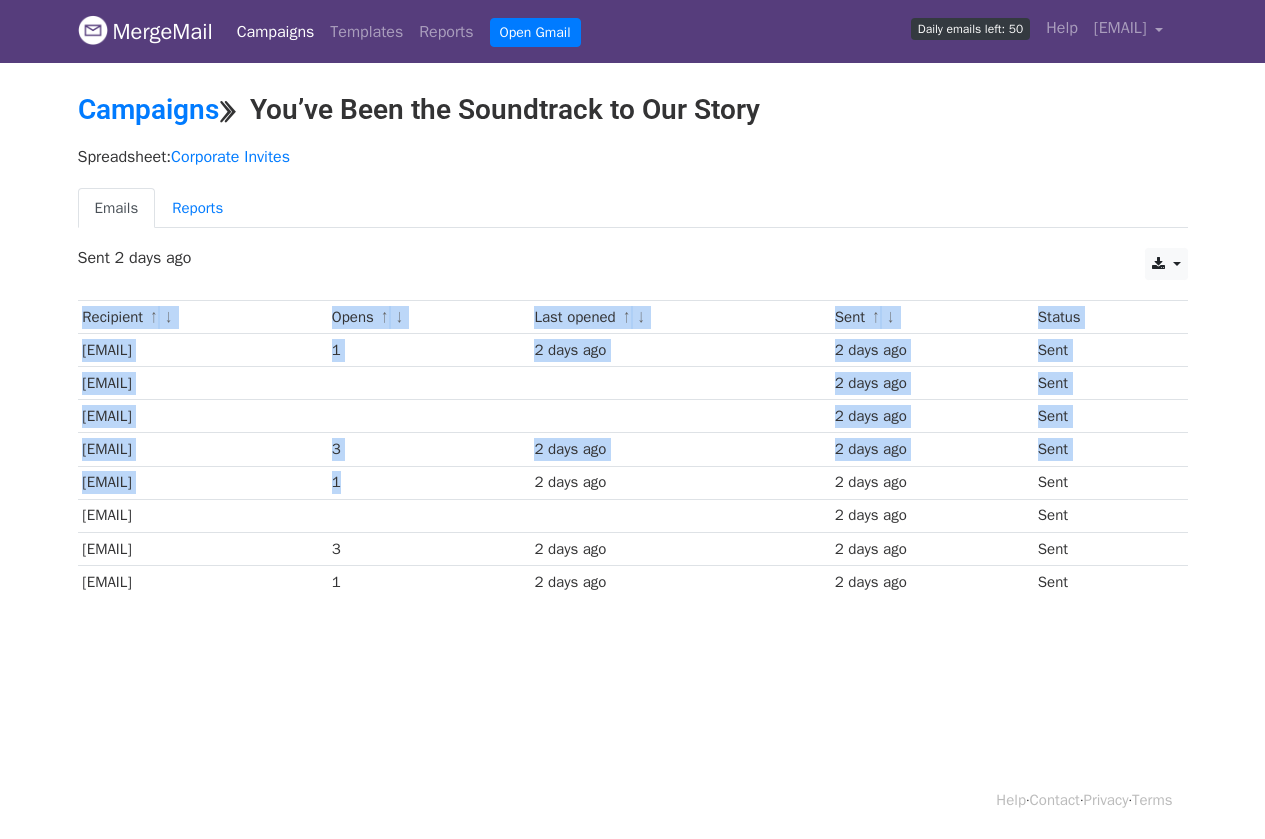 drag, startPoint x: 62, startPoint y: 489, endPoint x: 535, endPoint y: 476, distance: 473.17862 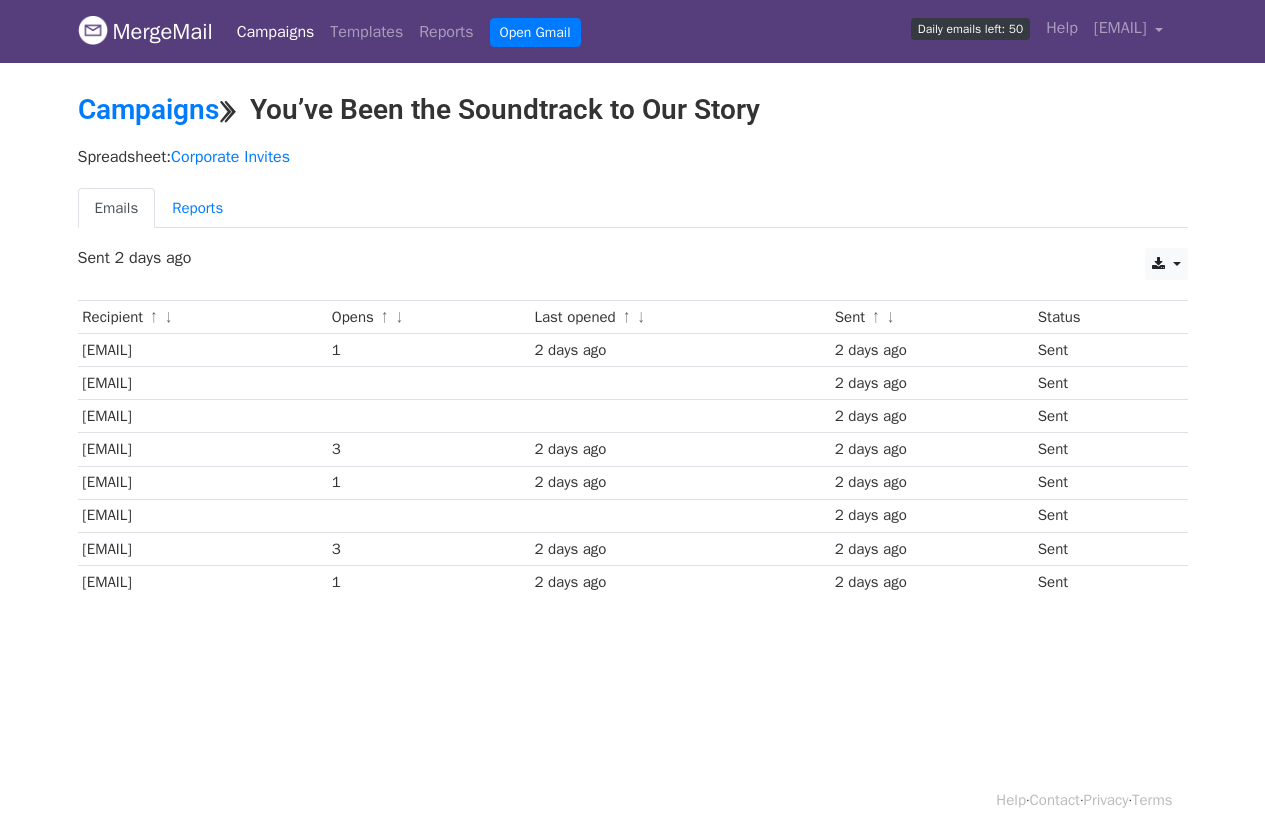 drag, startPoint x: 83, startPoint y: 345, endPoint x: 1162, endPoint y: 572, distance: 1102.6196 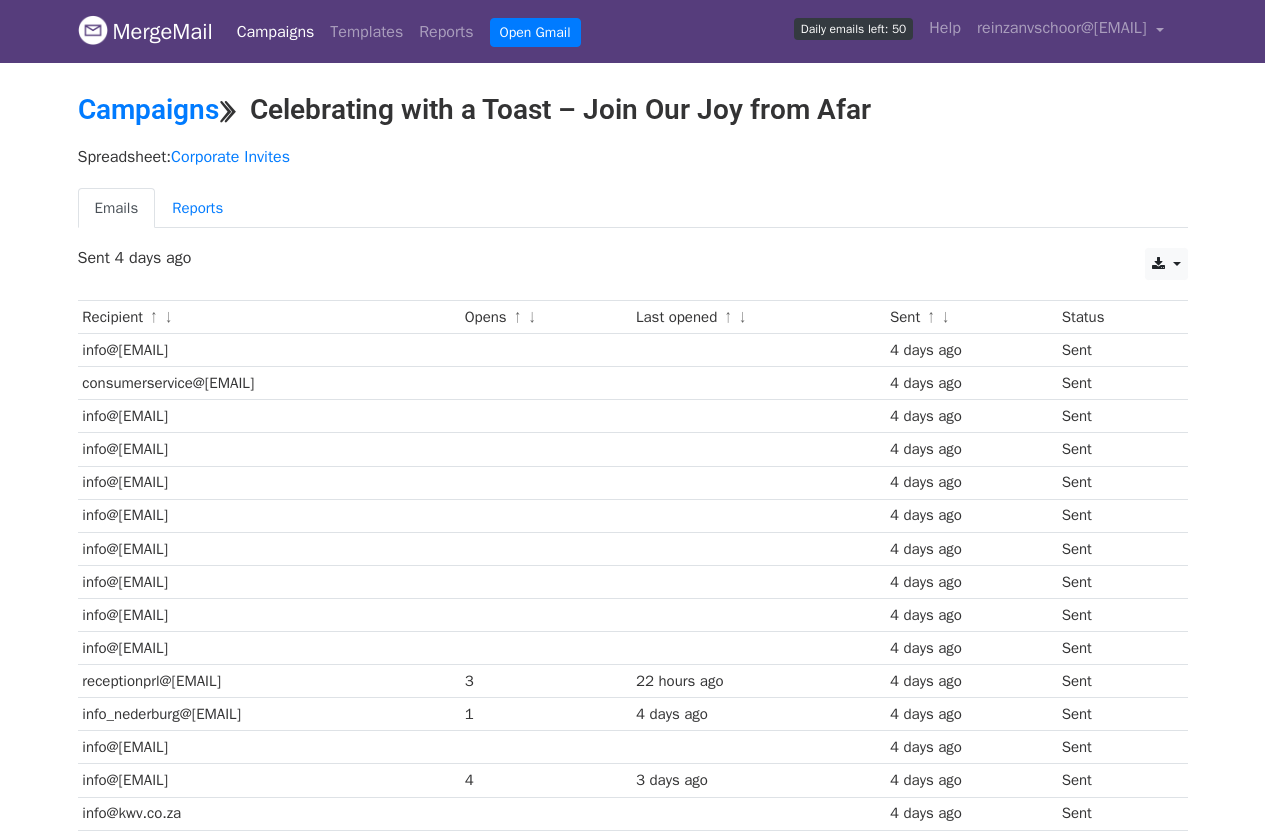 scroll, scrollTop: 0, scrollLeft: 0, axis: both 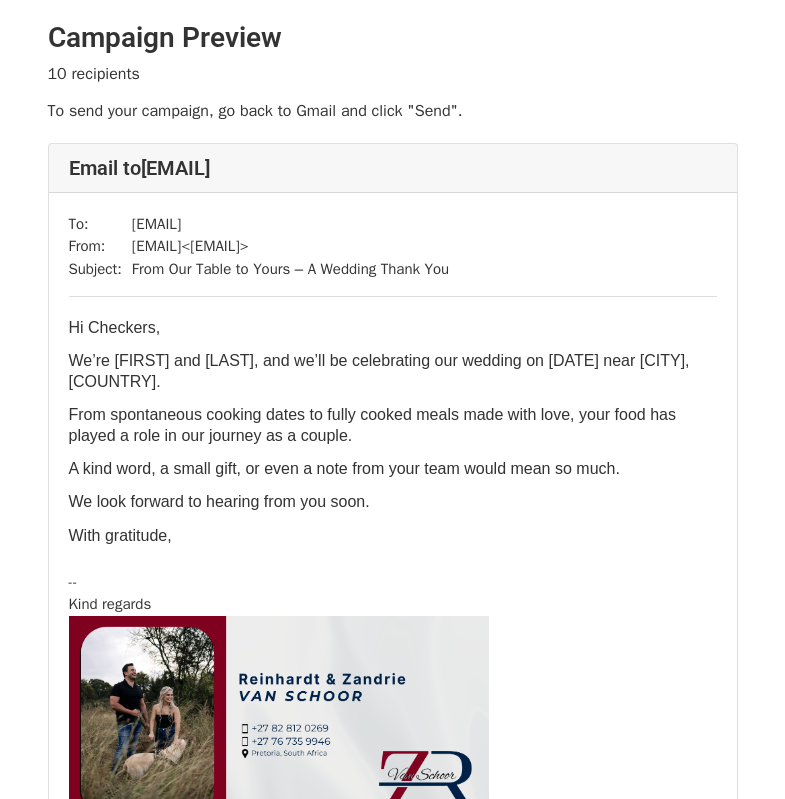 drag, startPoint x: 105, startPoint y: 489, endPoint x: 223, endPoint y: 489, distance: 118 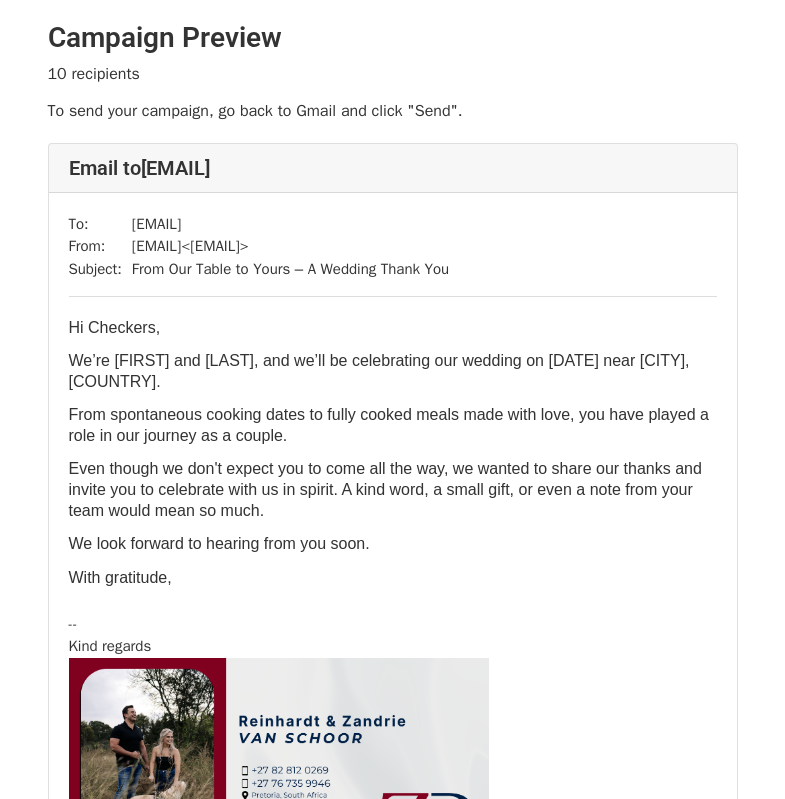 scroll, scrollTop: 0, scrollLeft: 0, axis: both 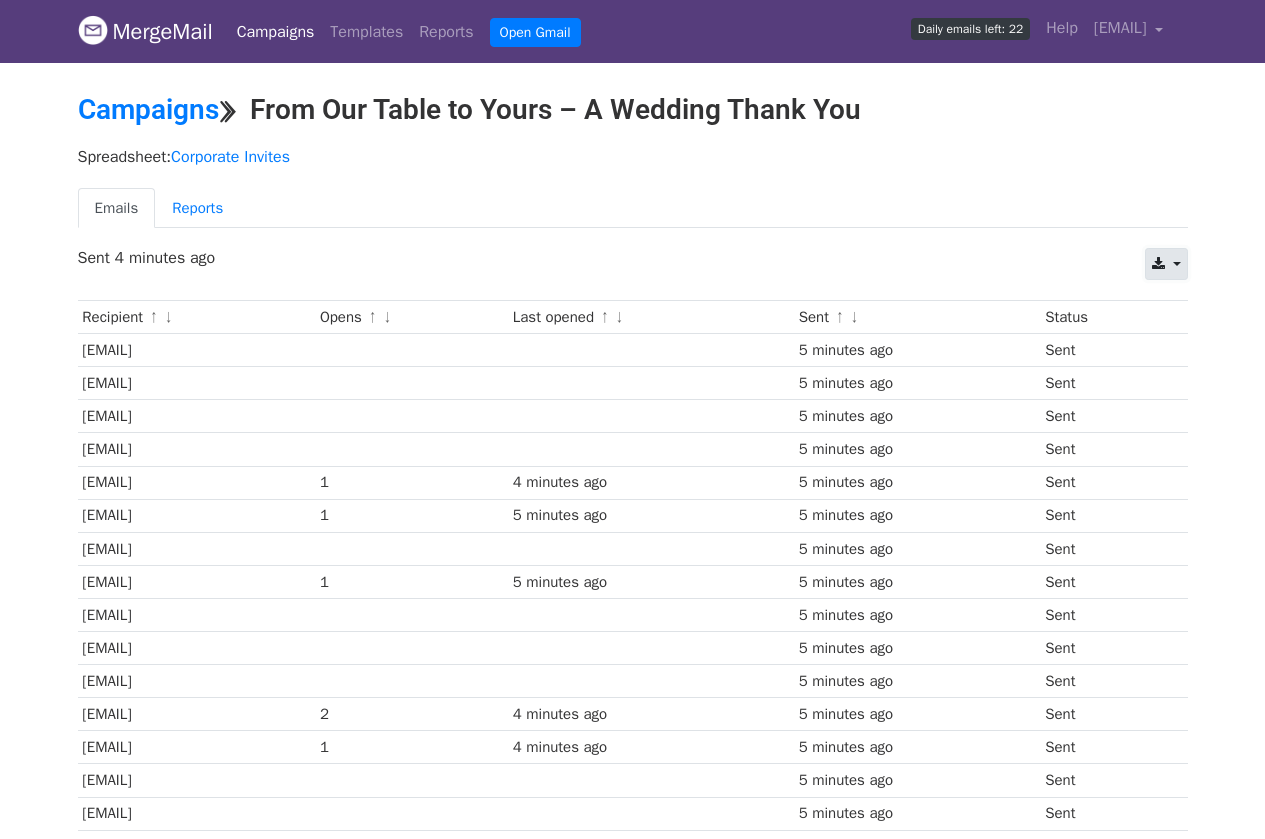 click at bounding box center [1166, 264] 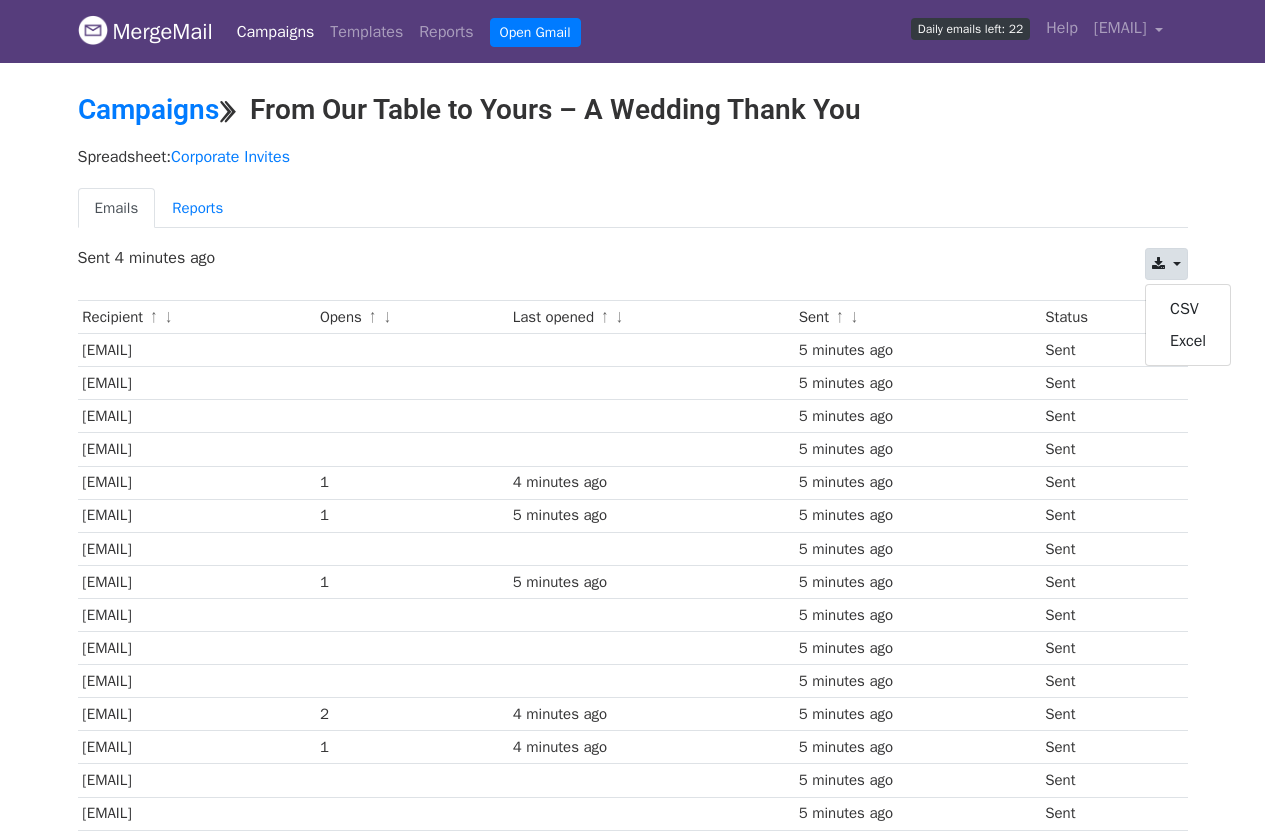 click on "MergeMail
Campaigns
Templates
Reports
Open Gmail
Daily emails left: 22
Help
reinzanvschoor@gmail.com
Account
Unsubscribes
Integrations
Notification Settings
Sign out
New Features
You're all caught up!
Scheduled Campaigns
Schedule your emails to be sent later.
Read more
Account Reports
View reports across all of your campaigns to find highly-engaged recipients and to see which templates and campaigns have the most clicks and opens.
Read more
View my reports
Template Editor
Create beautiful emails using our powerful template editor.
Read more
View my templates
Campaigns
⟫
From Our Table to Yours – A Wedding Thank You
Spreadsheet:
Corporate Invites
Emails
Reports
CSV
Excel
Sent
4 minutes ago
↑" at bounding box center (632, 611) 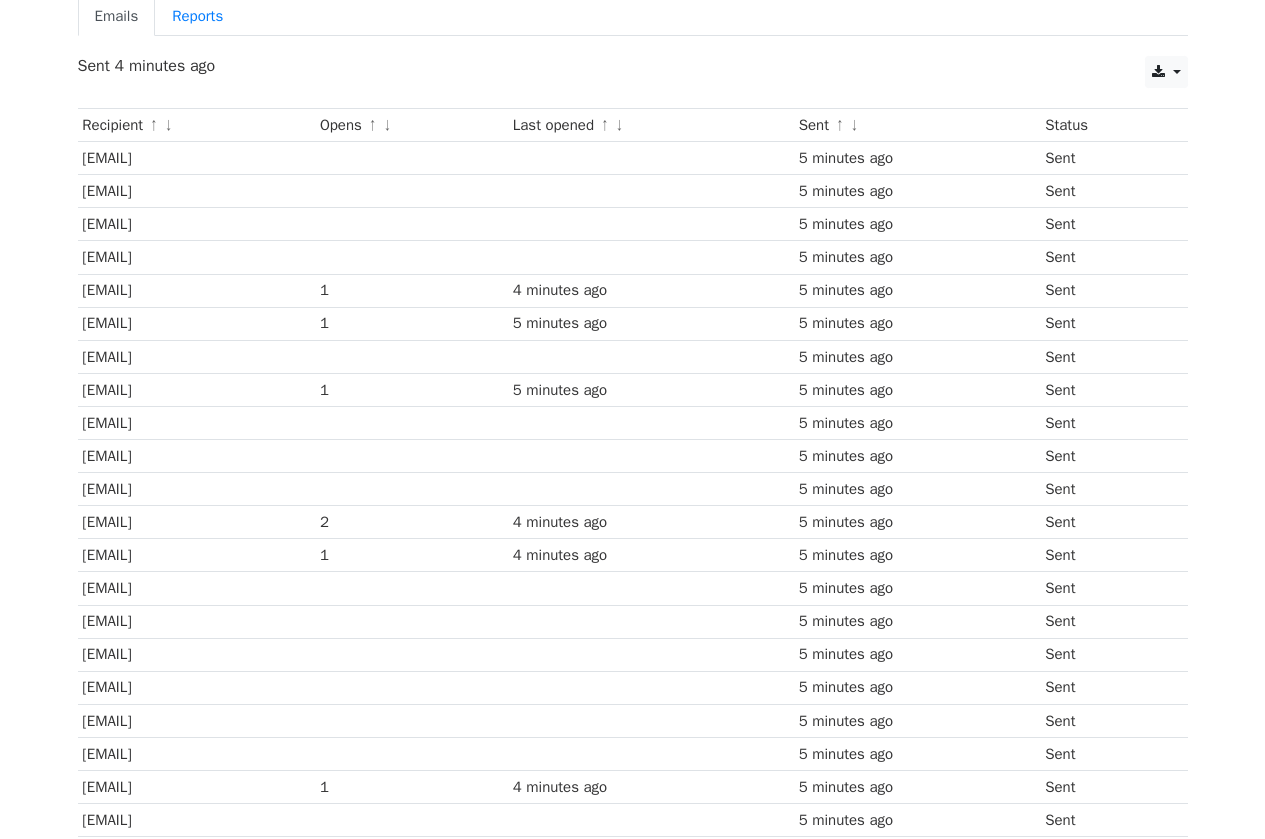 scroll, scrollTop: 166, scrollLeft: 0, axis: vertical 